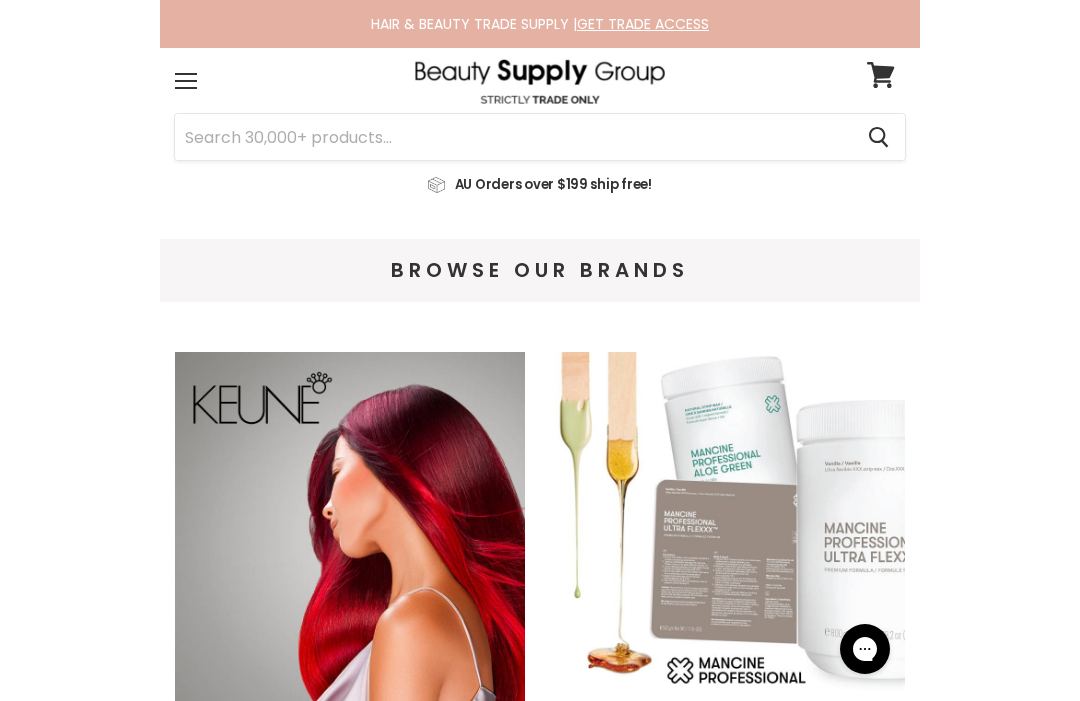 scroll, scrollTop: 0, scrollLeft: 0, axis: both 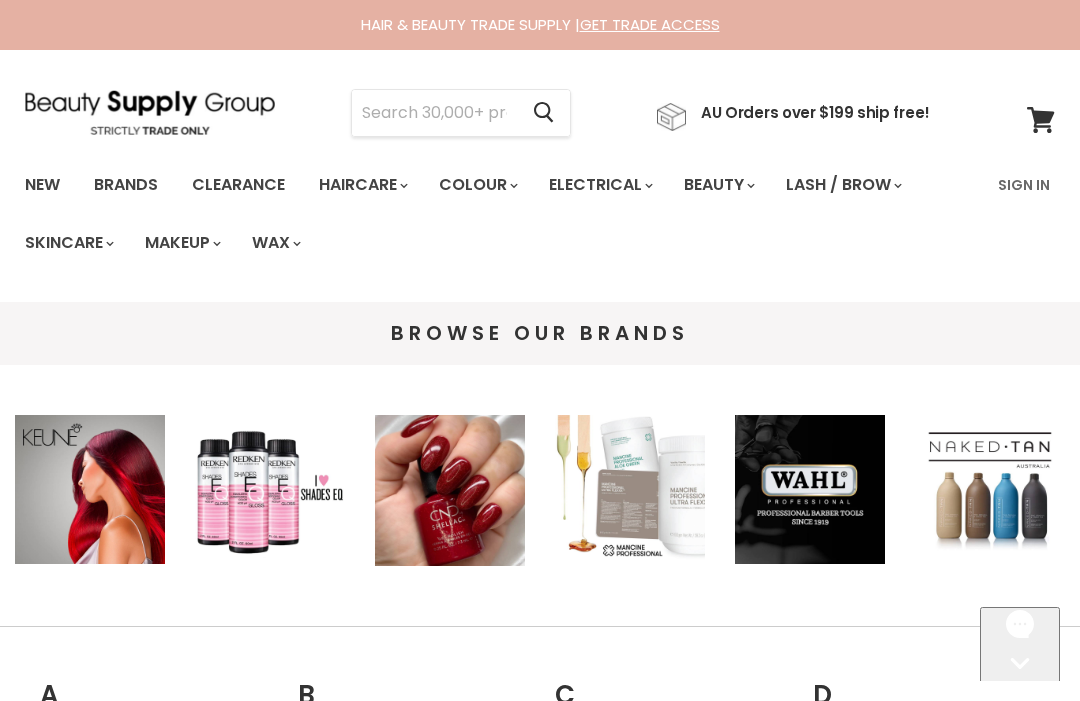 click on "Sign In" at bounding box center (1024, 185) 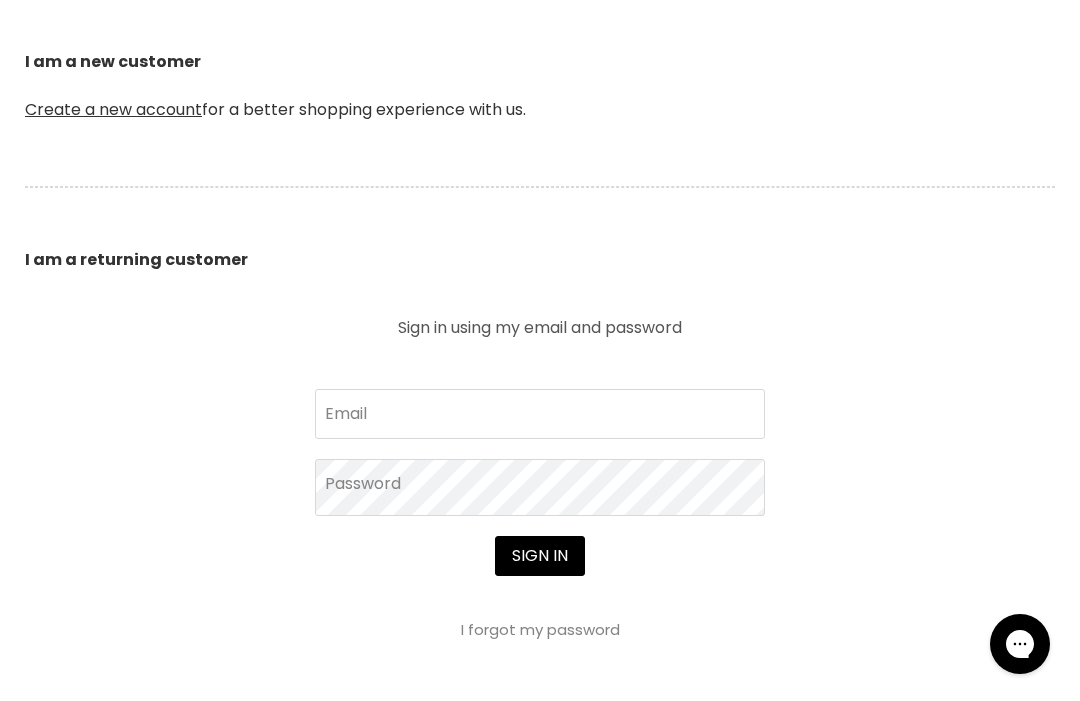 scroll, scrollTop: 553, scrollLeft: 0, axis: vertical 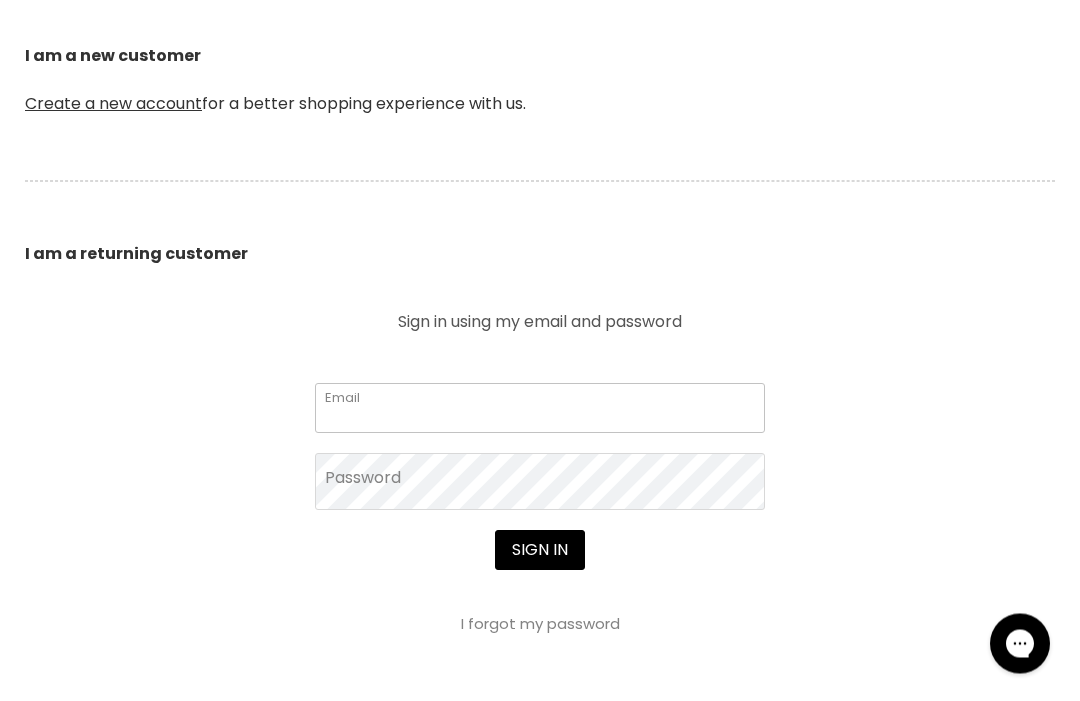 click on "Email" at bounding box center (540, 409) 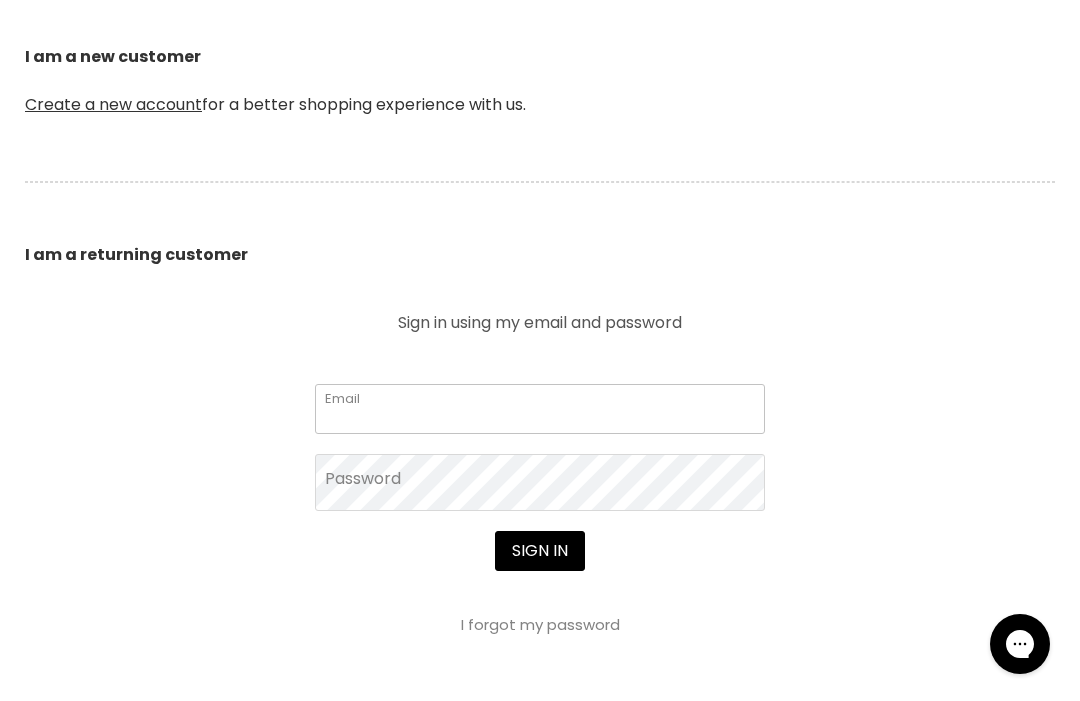 type on "carolynasmith65@outlook.com" 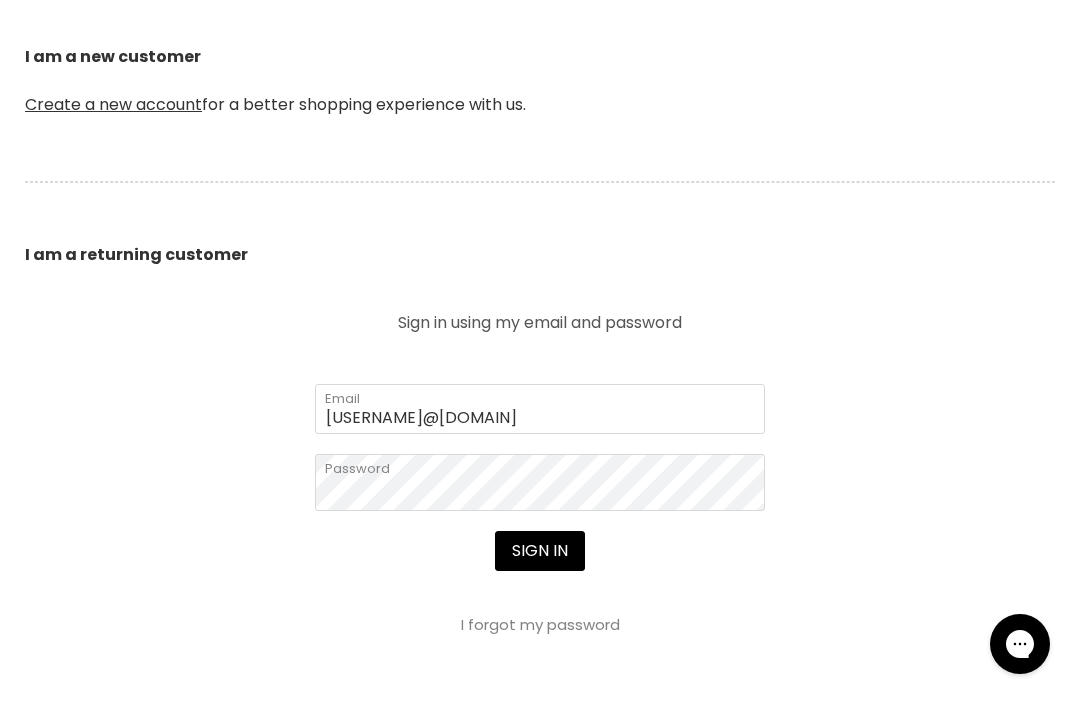 click on "Sign in" at bounding box center (540, 551) 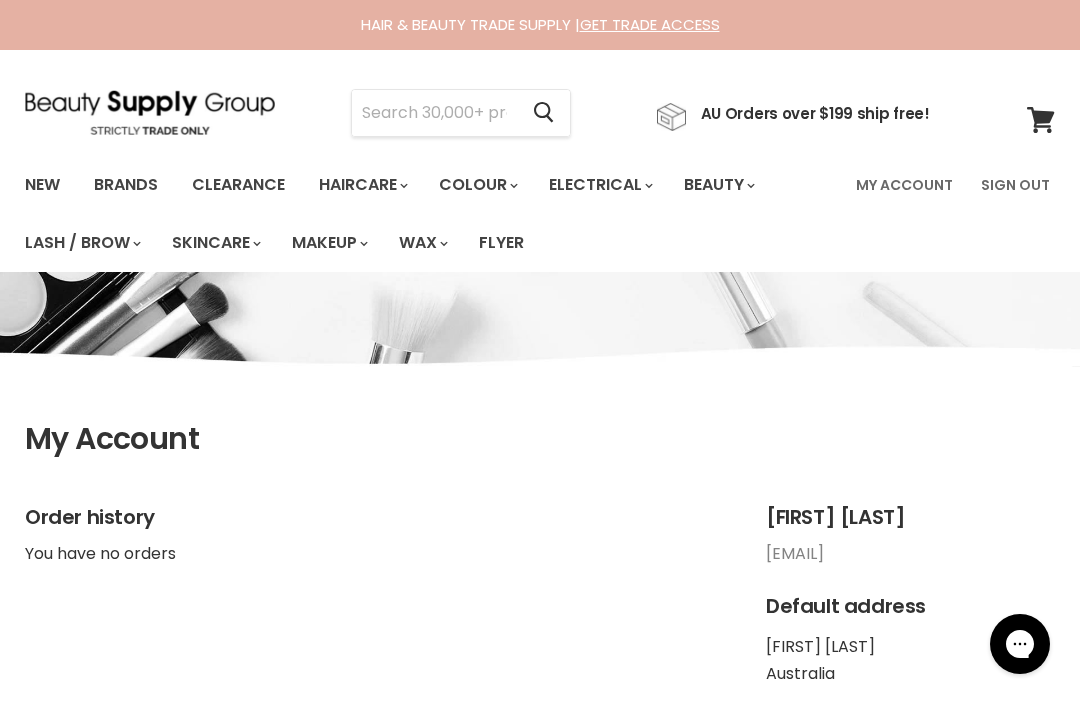 scroll, scrollTop: 0, scrollLeft: 0, axis: both 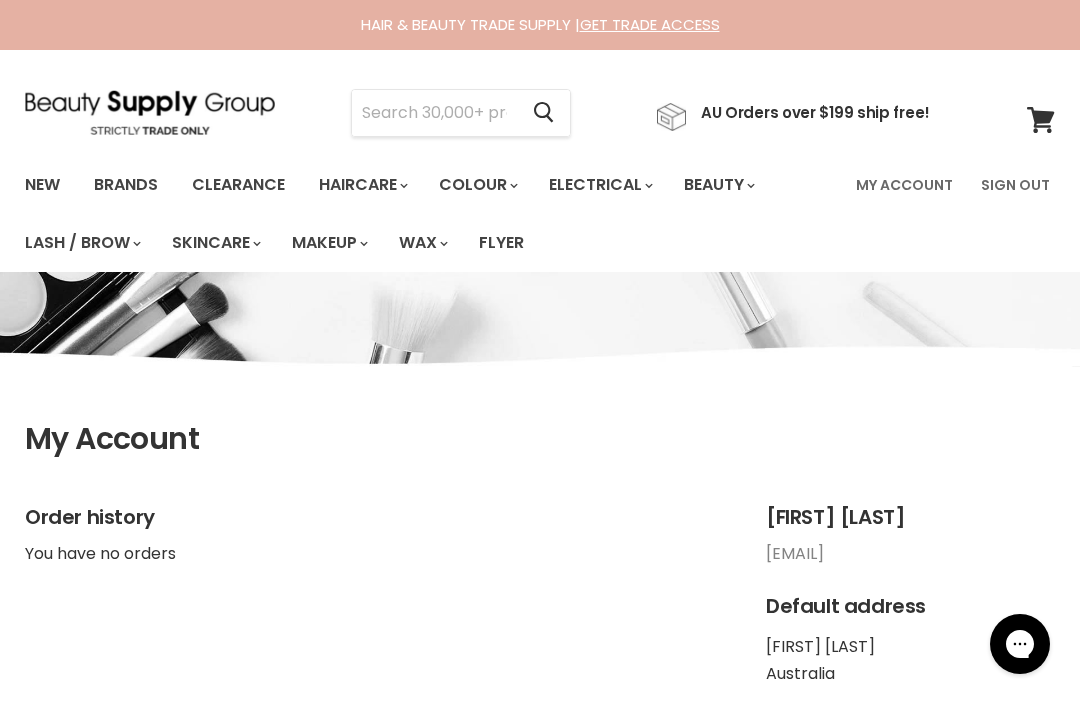 click at bounding box center [434, 113] 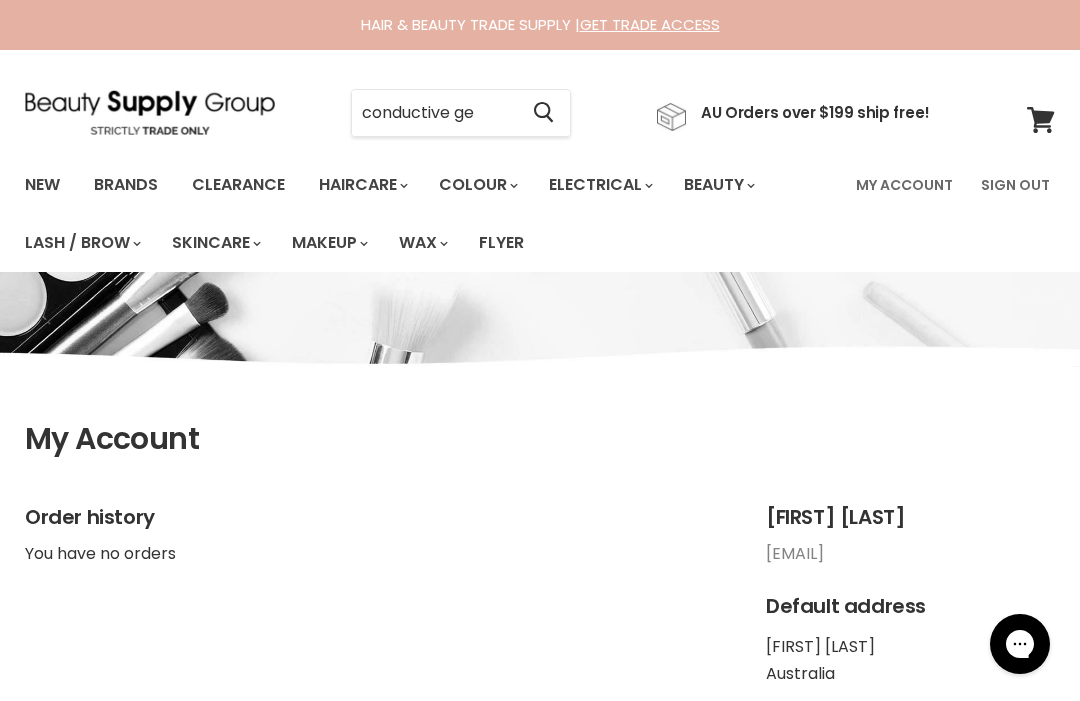 type on "conductive gel" 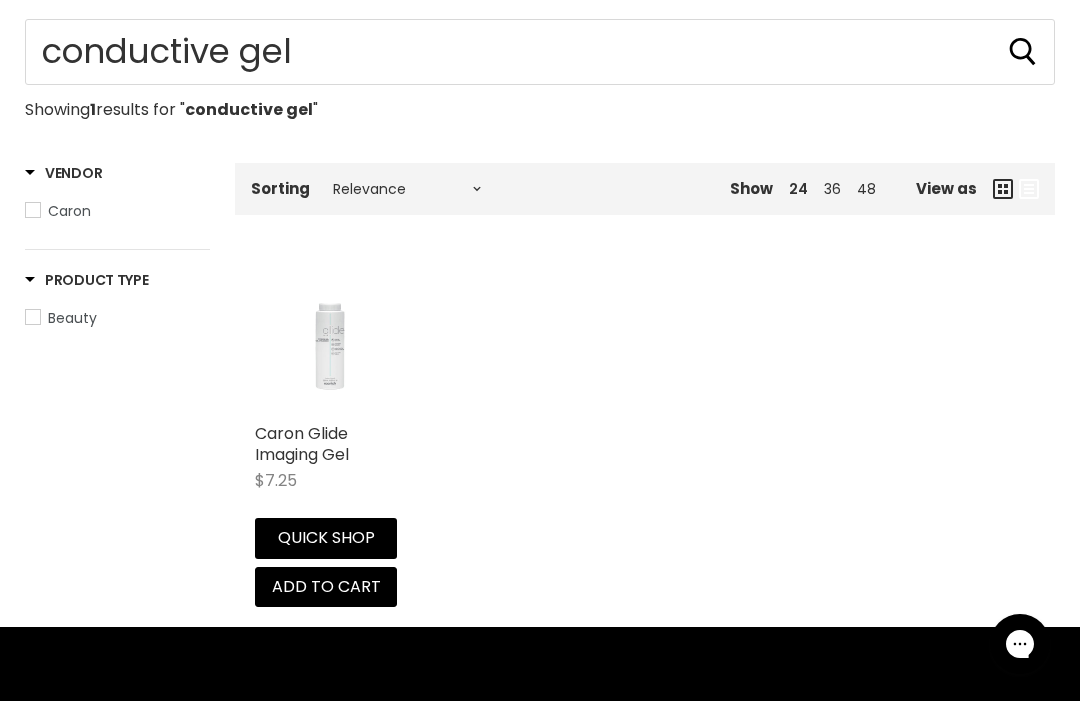 scroll, scrollTop: 282, scrollLeft: 0, axis: vertical 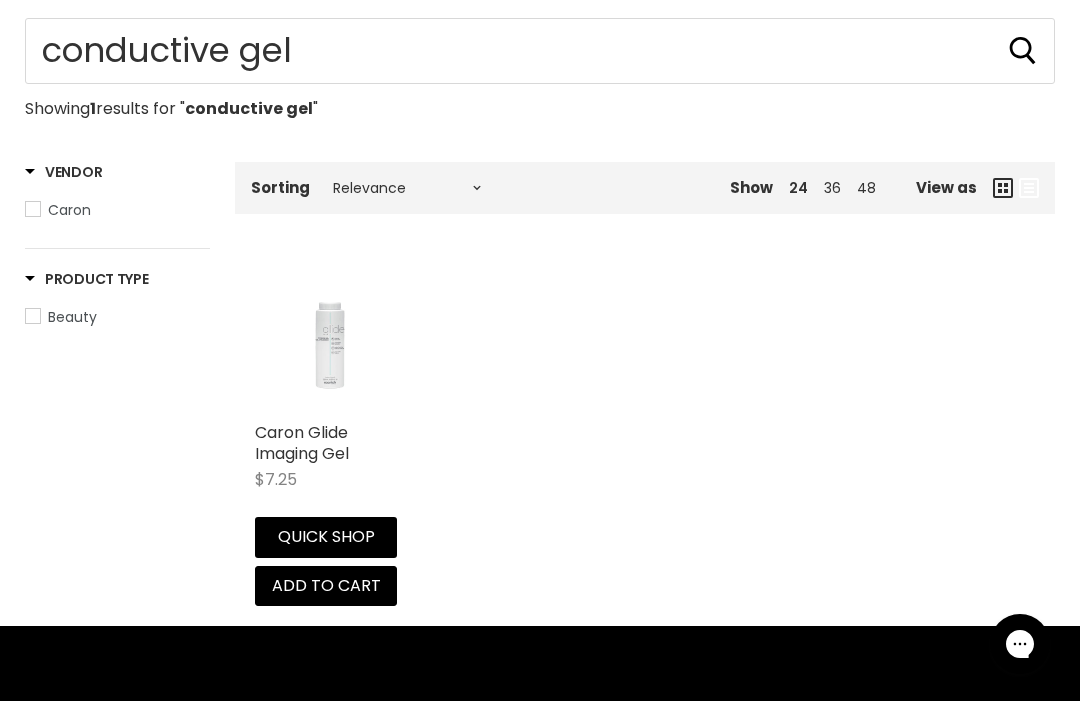 click on "Caron Glide Imaging Gel" at bounding box center [302, 443] 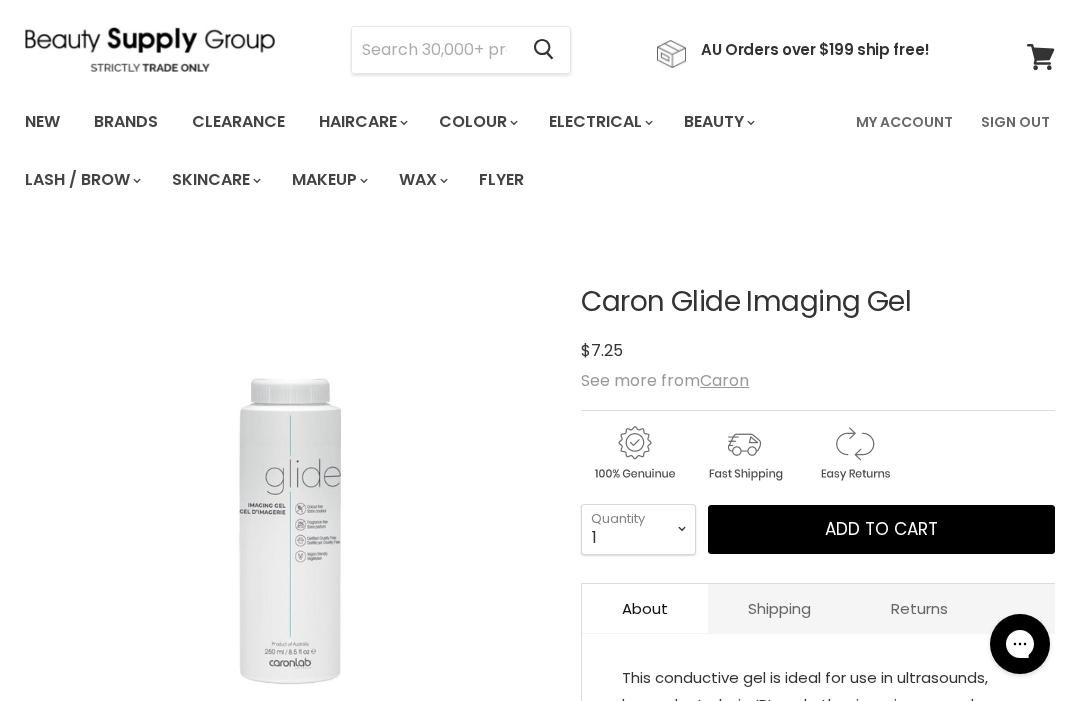 scroll, scrollTop: 0, scrollLeft: 0, axis: both 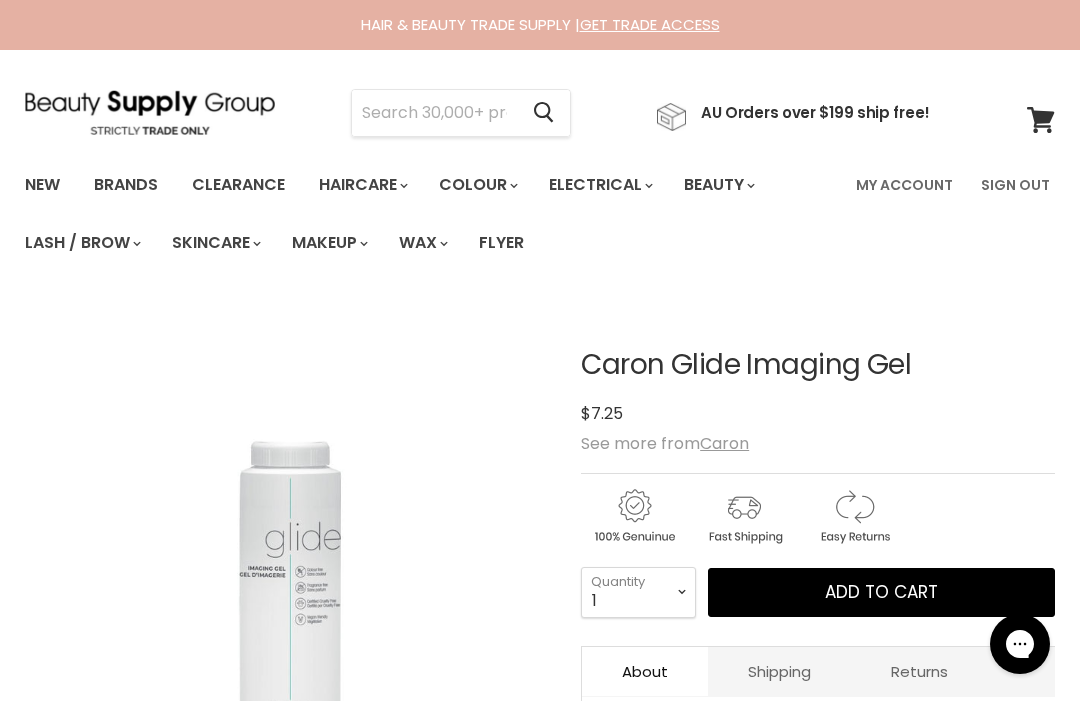 click at bounding box center [434, 113] 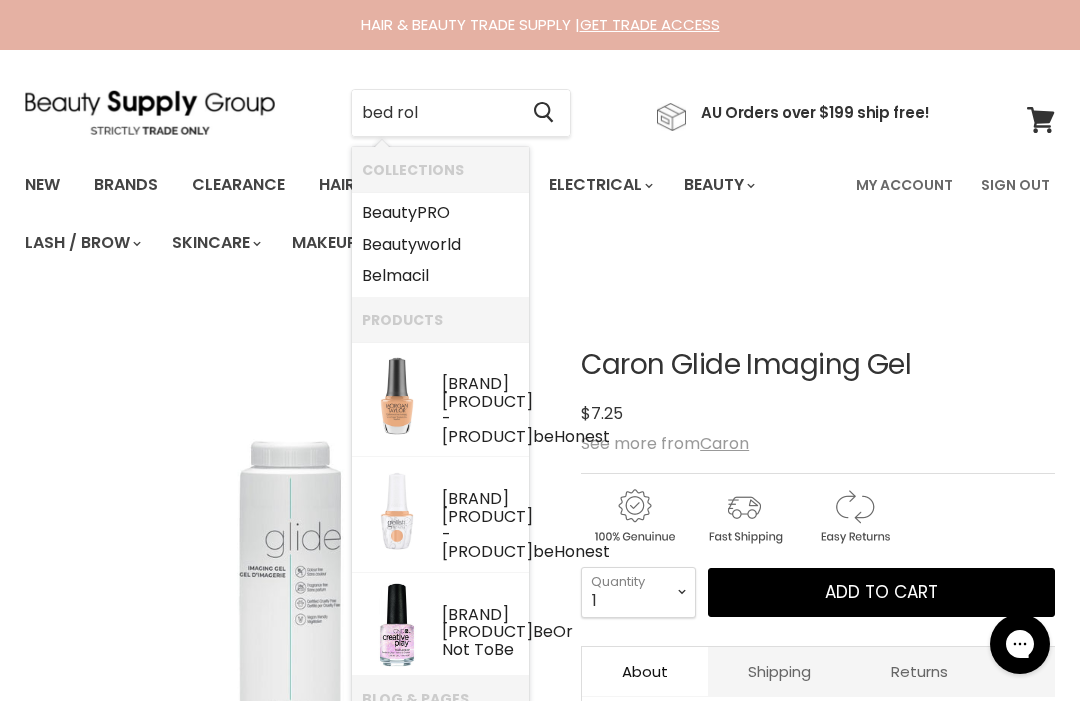 type on "bed roll" 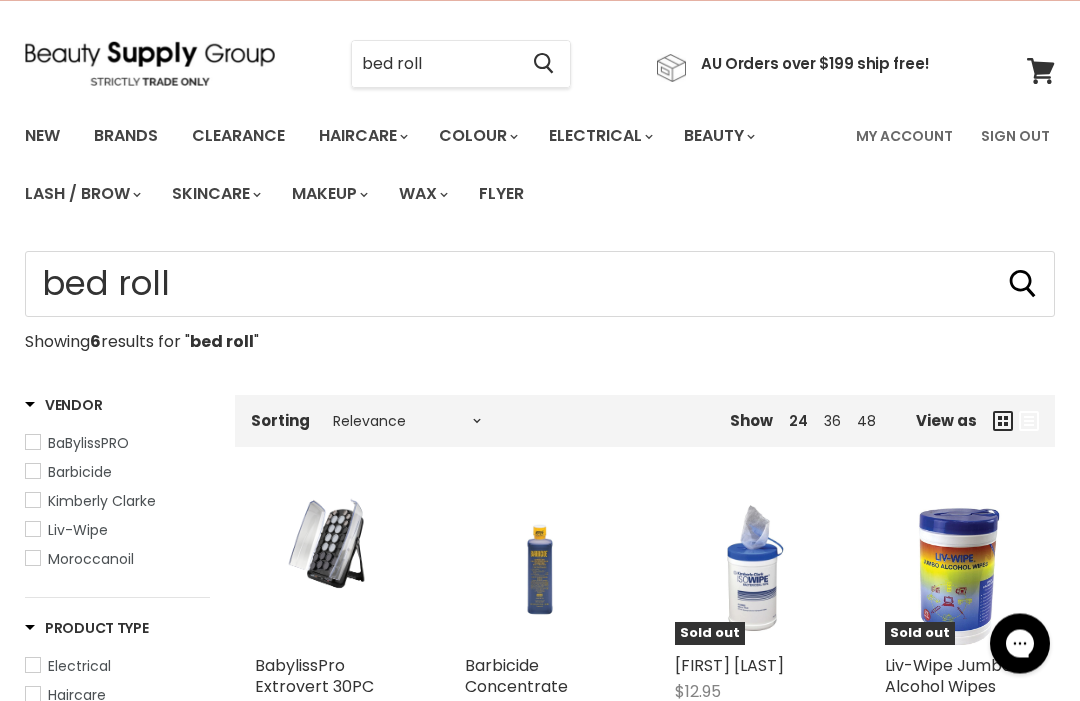 scroll, scrollTop: 0, scrollLeft: 0, axis: both 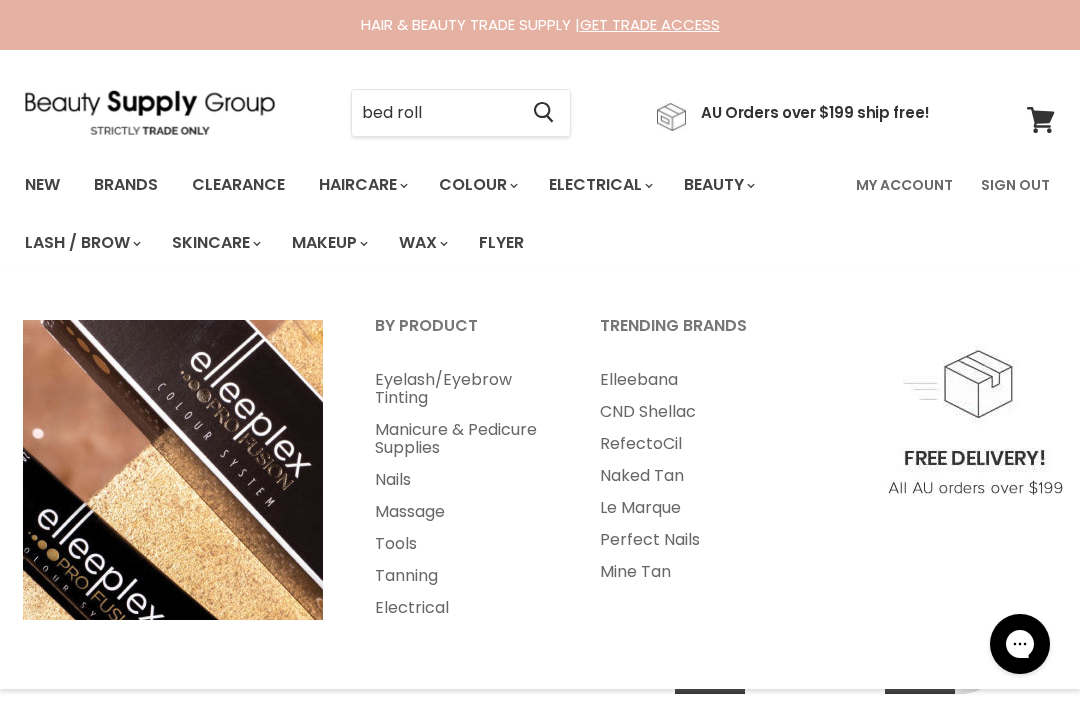 click on "Brands" at bounding box center [126, 185] 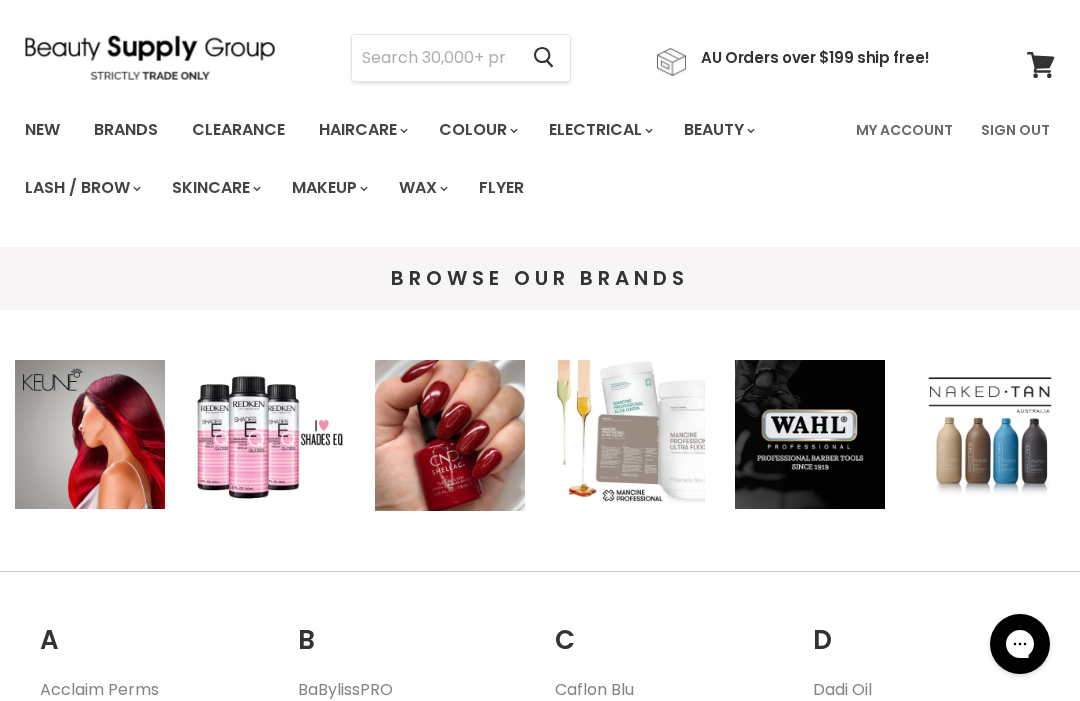 scroll, scrollTop: 0, scrollLeft: 0, axis: both 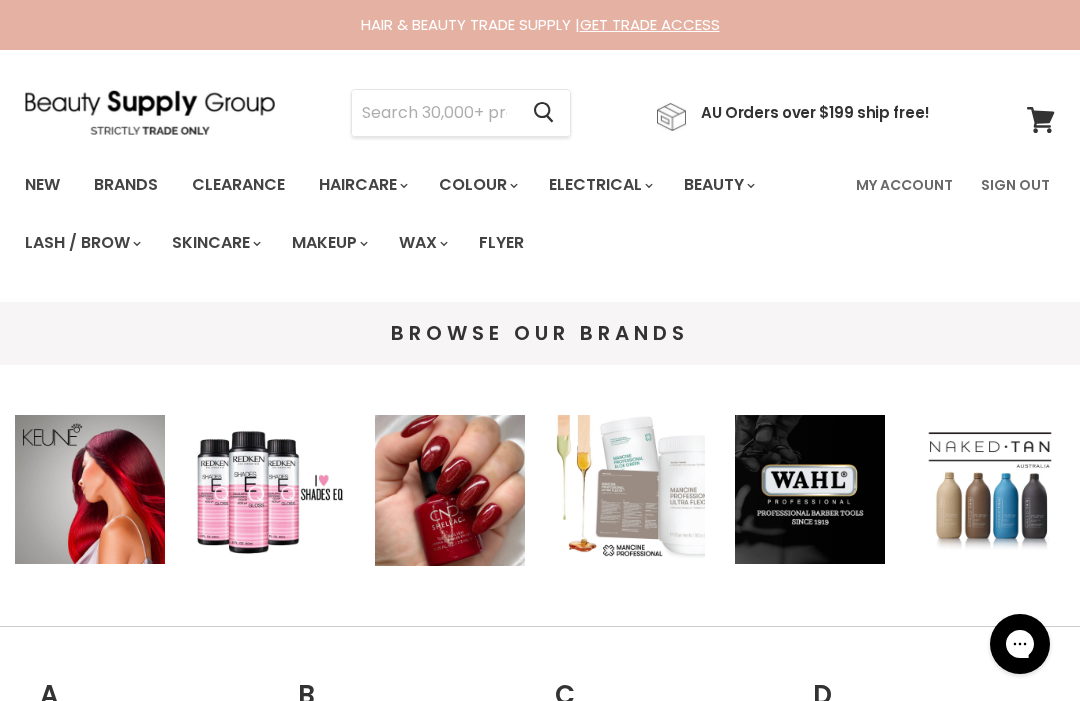 click at bounding box center [434, 113] 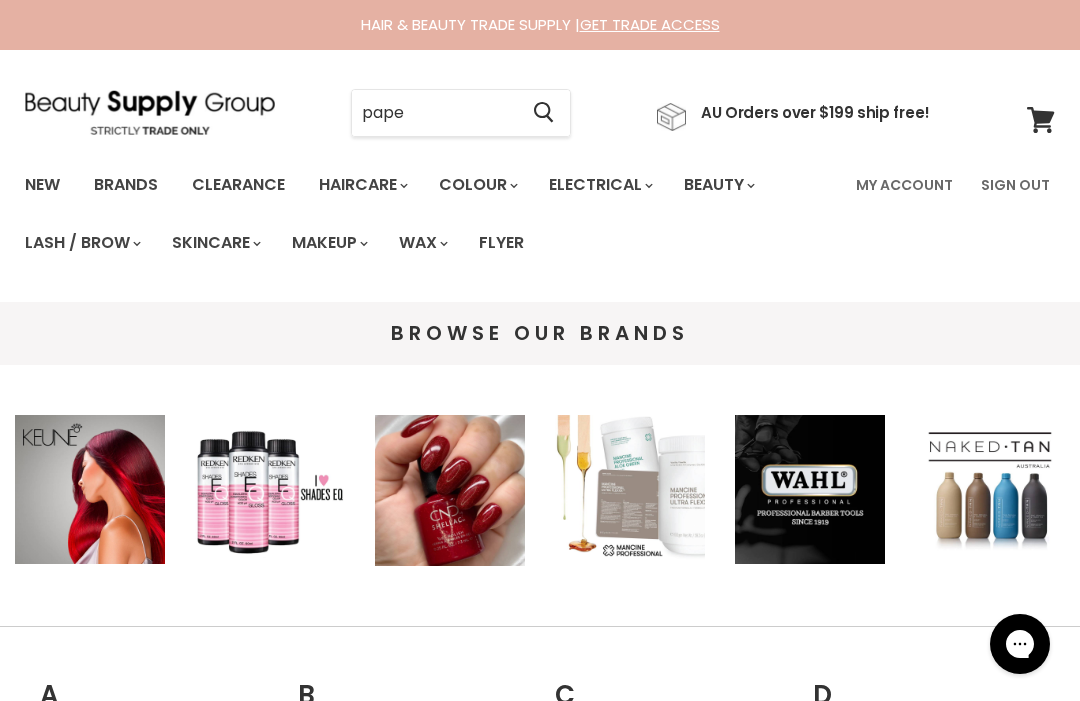 type on "paper" 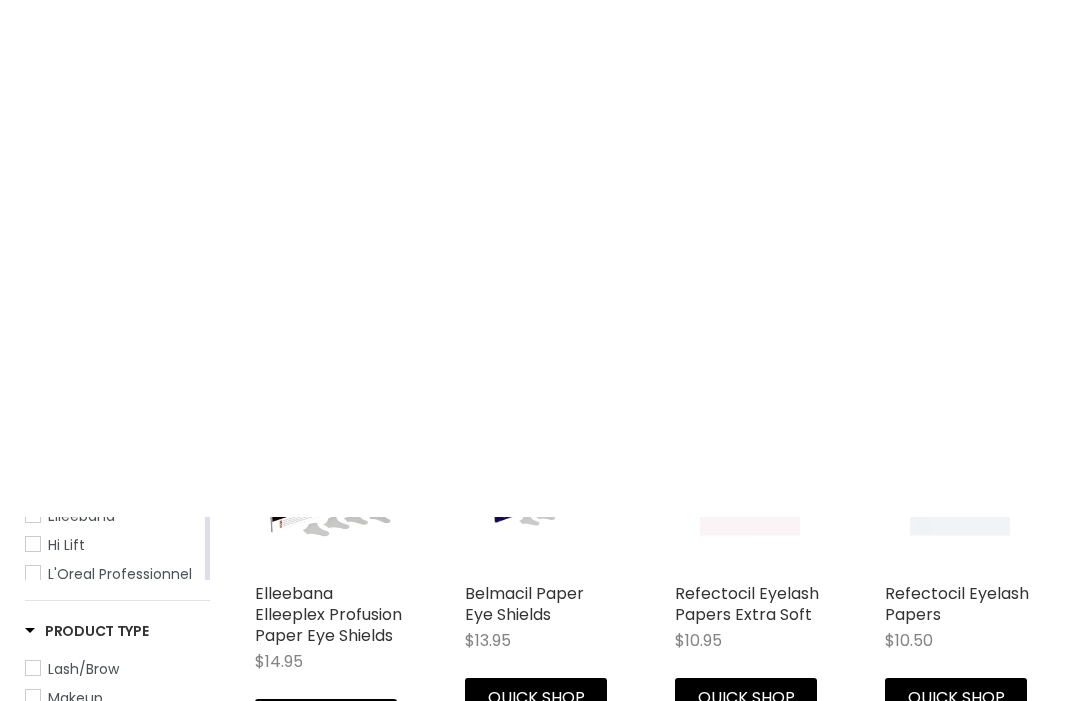 scroll, scrollTop: 0, scrollLeft: 0, axis: both 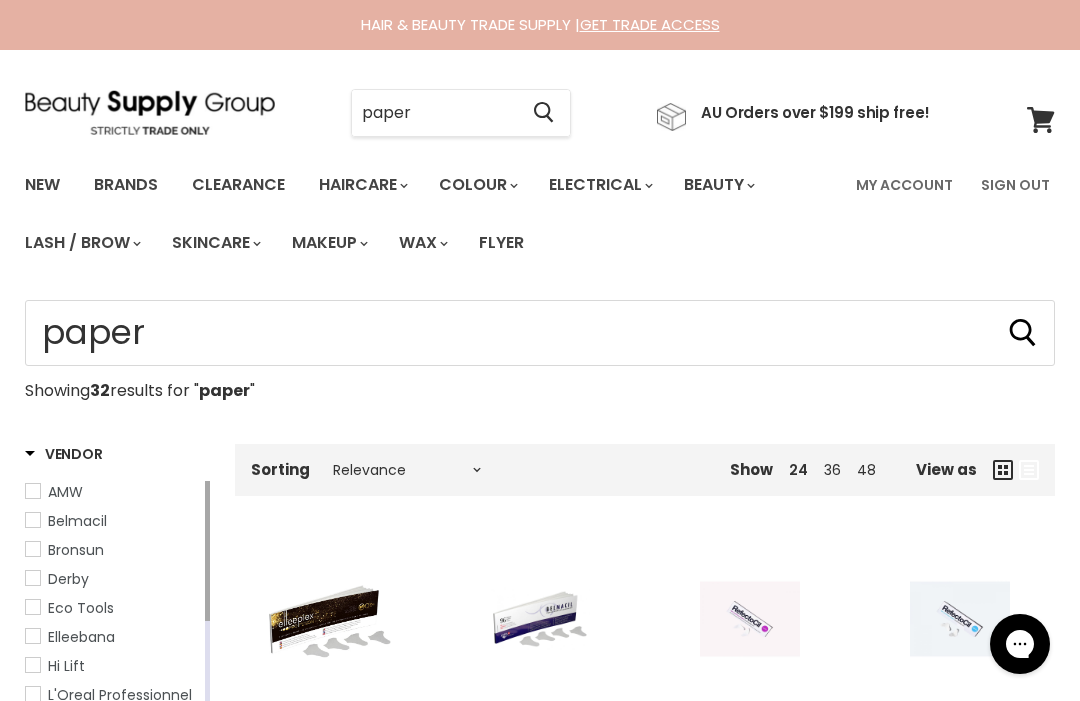 click on "paper" at bounding box center [434, 113] 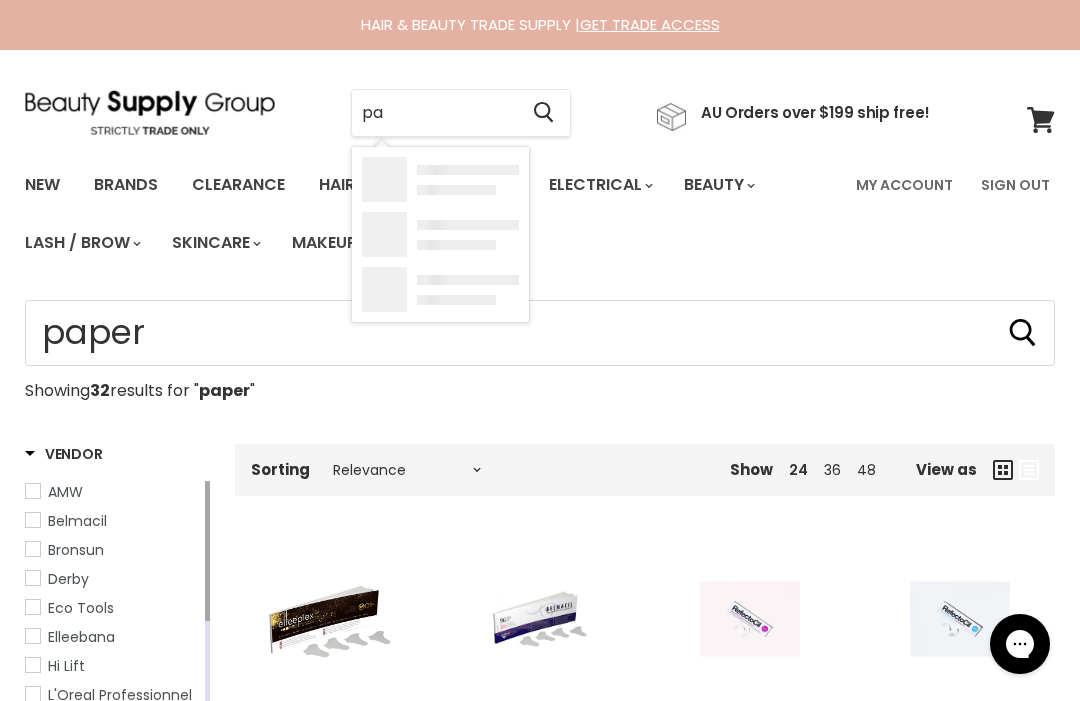 type on "p" 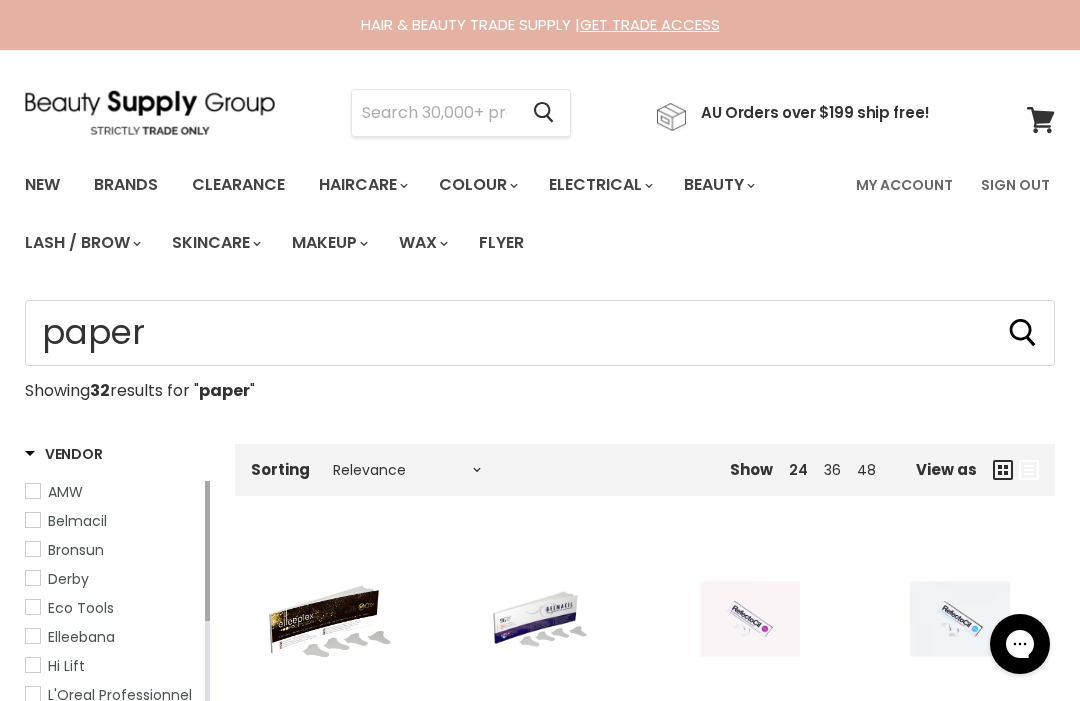 type on "e" 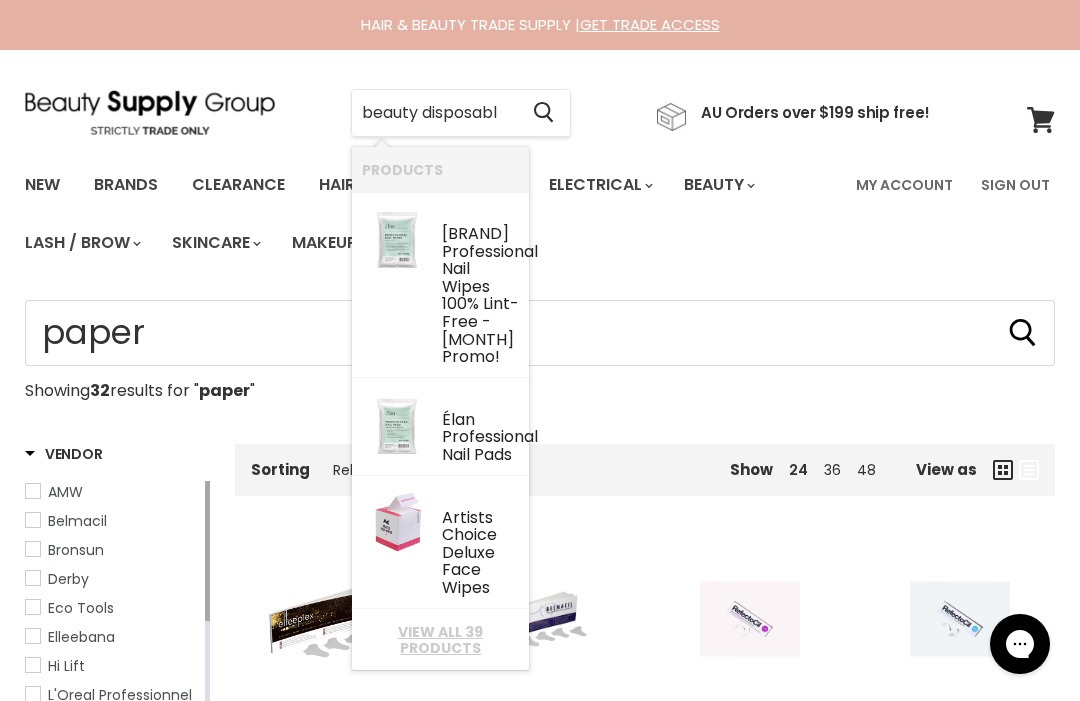 type on "beauty disposable" 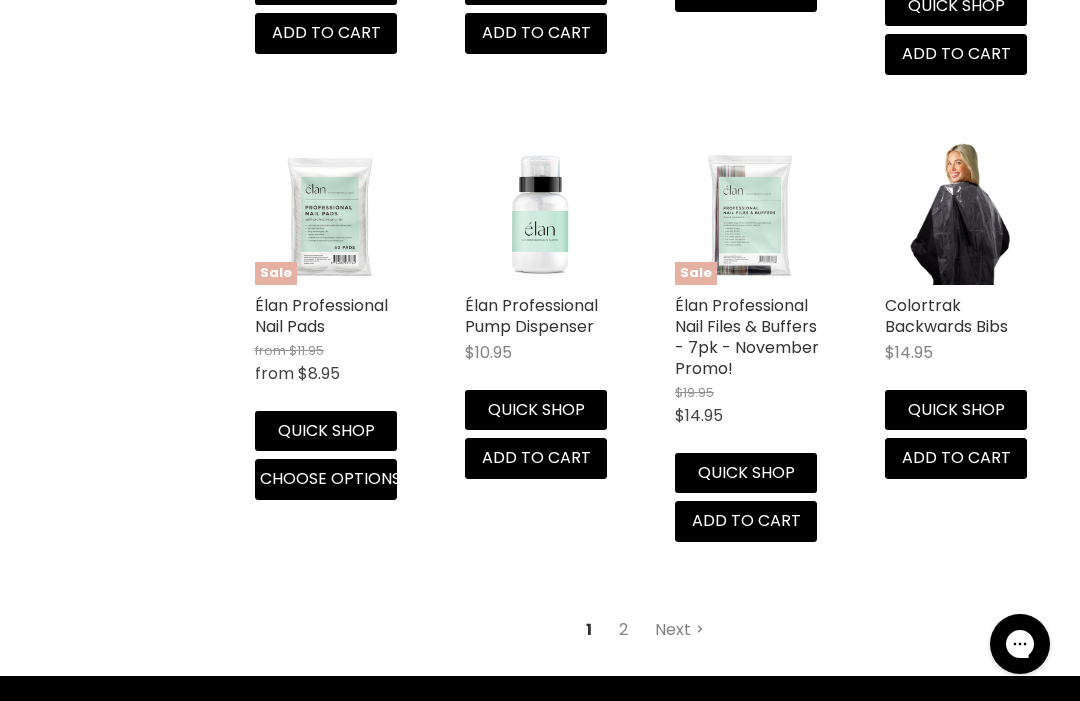 scroll, scrollTop: 2681, scrollLeft: 0, axis: vertical 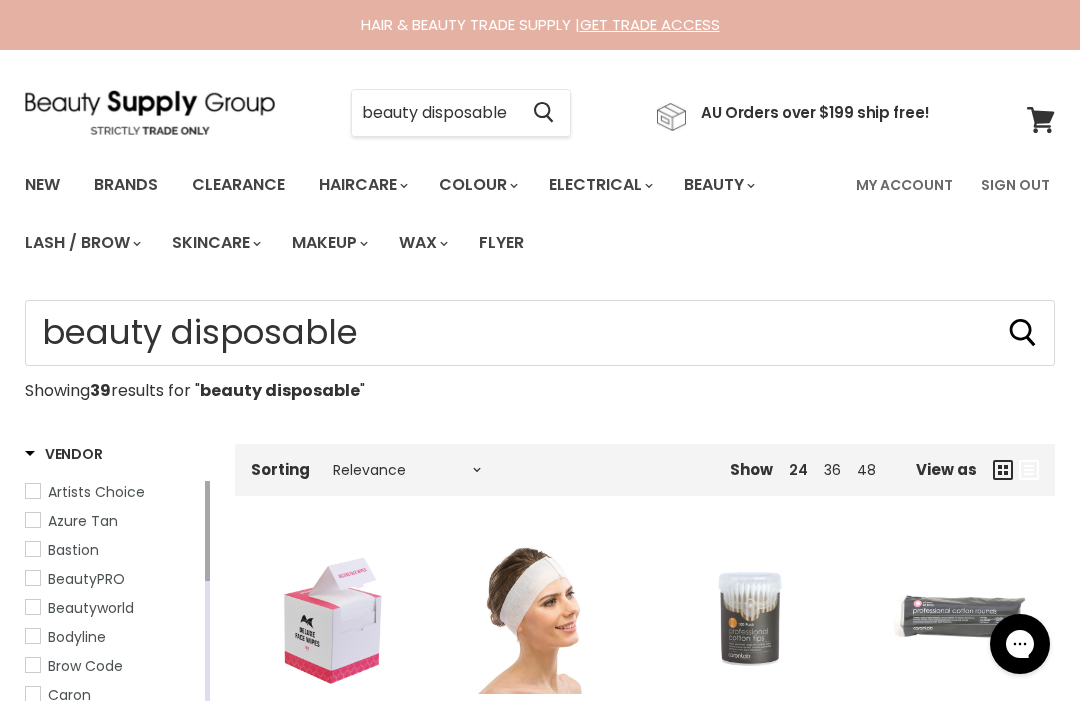 click on "beauty disposable" at bounding box center (434, 113) 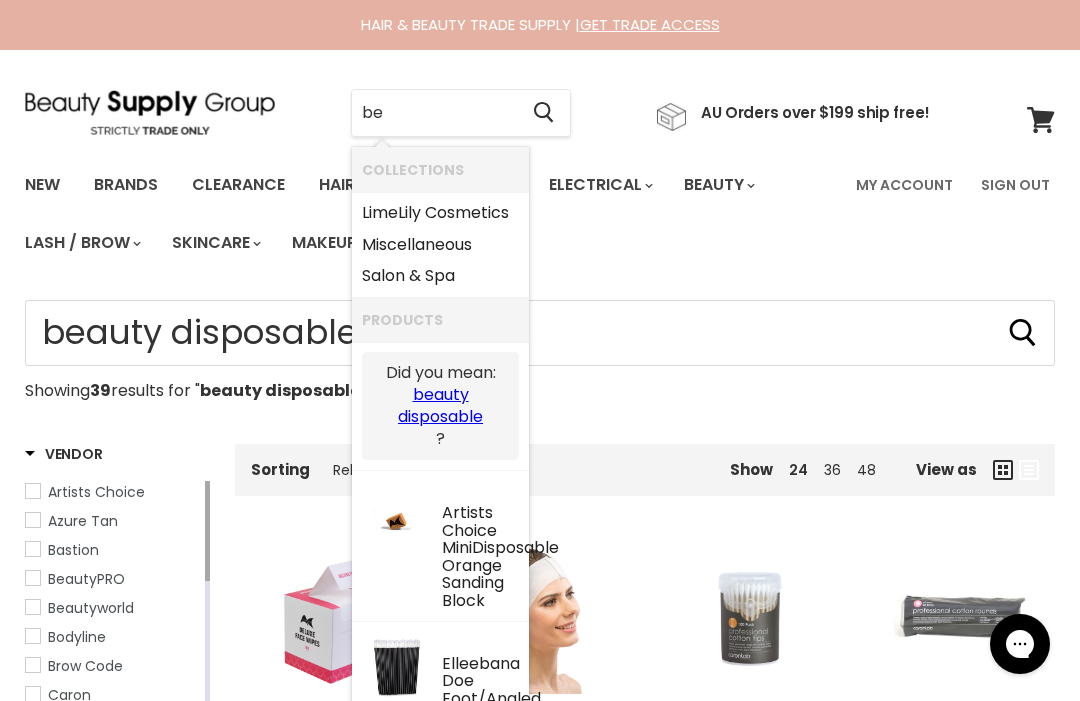 type on "b" 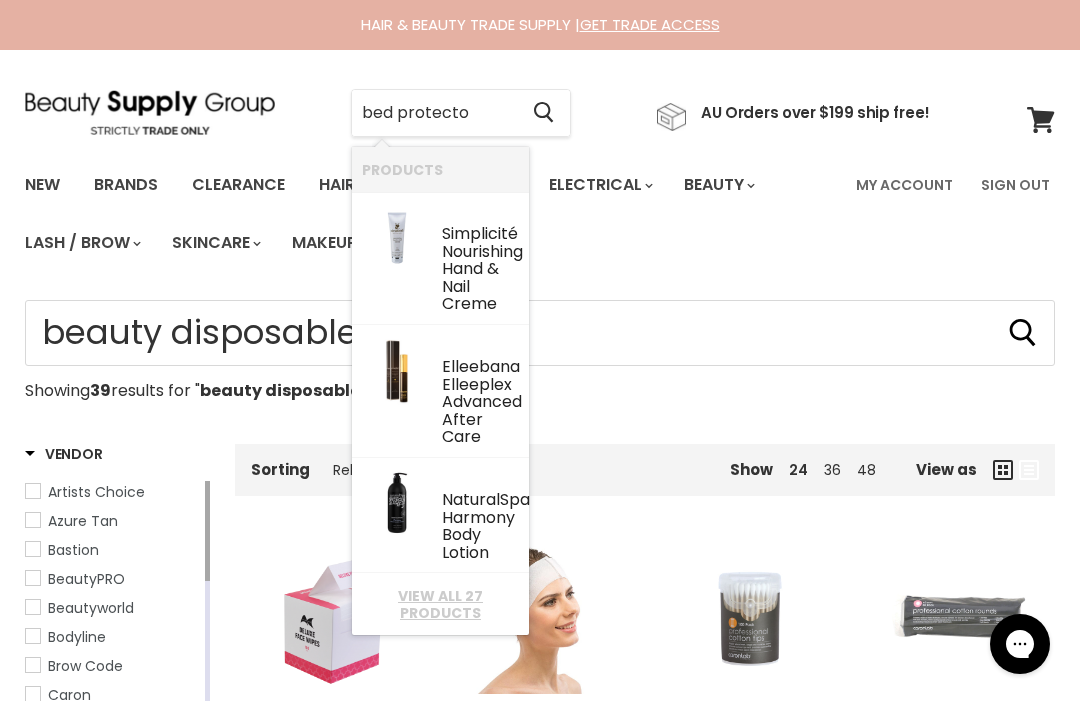type on "bed protector" 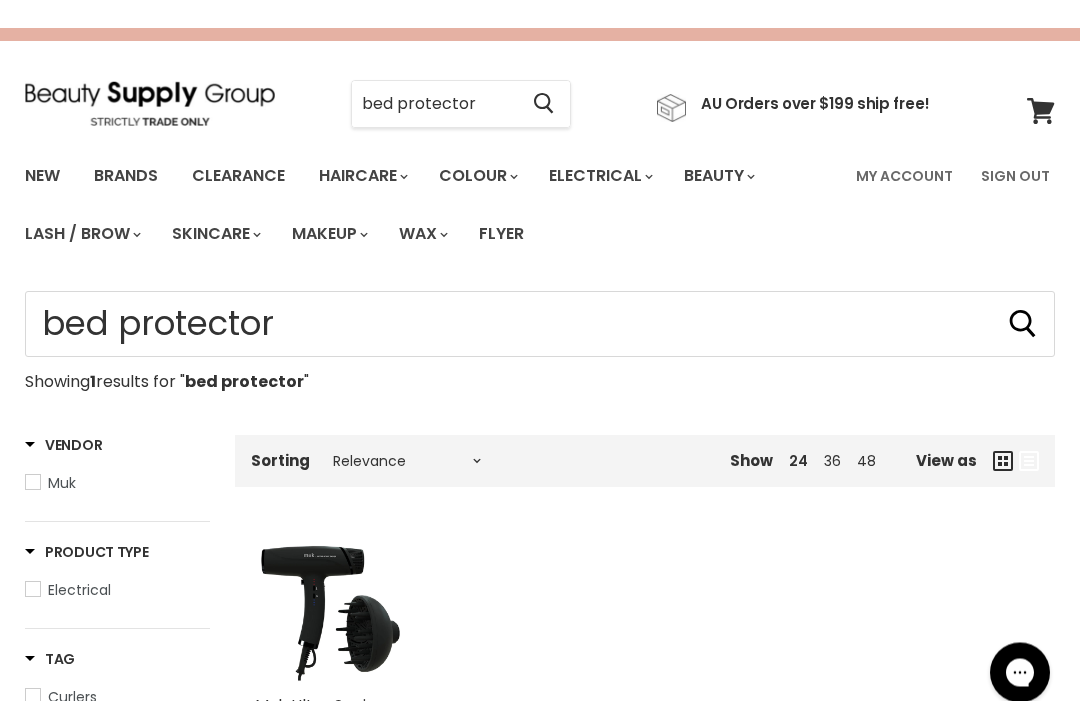 scroll, scrollTop: 0, scrollLeft: 0, axis: both 